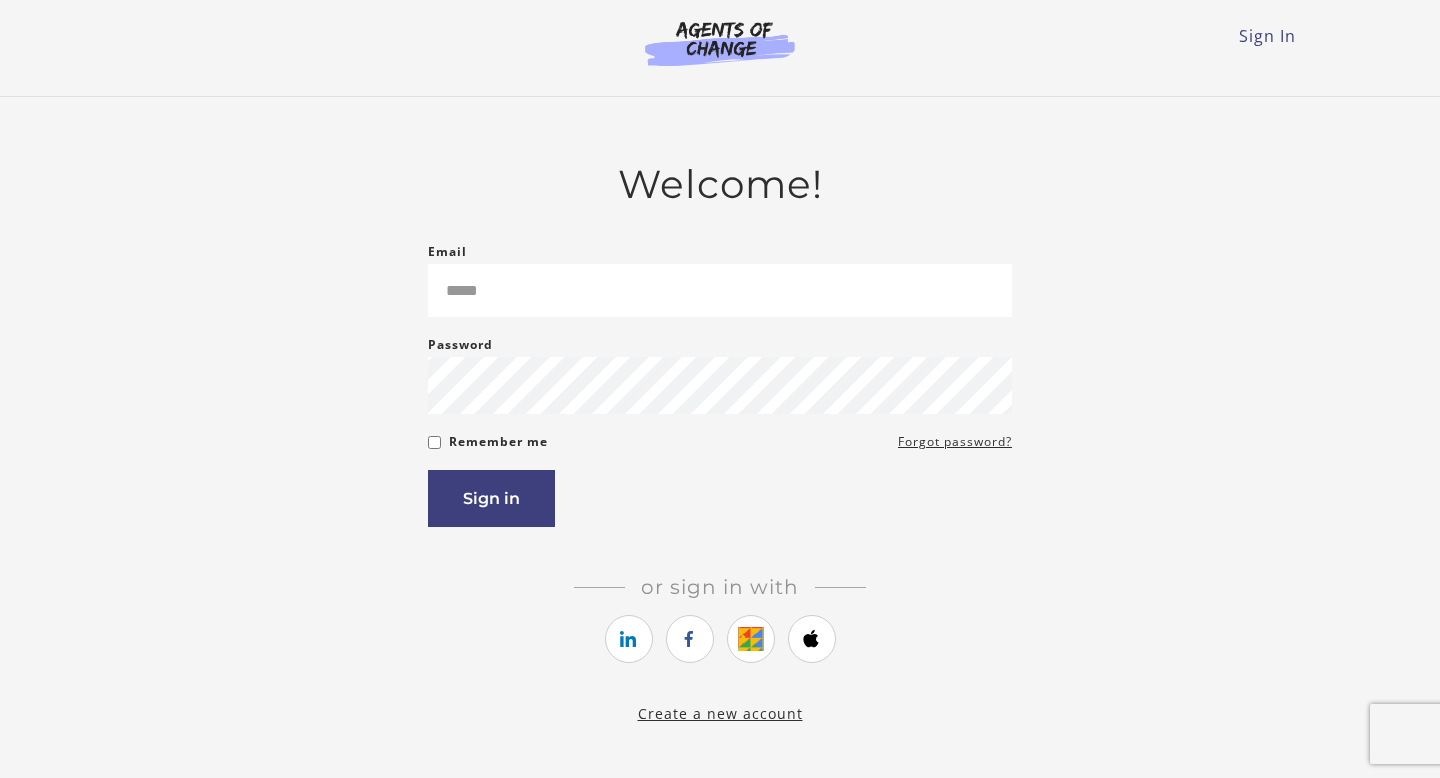 scroll, scrollTop: 0, scrollLeft: 0, axis: both 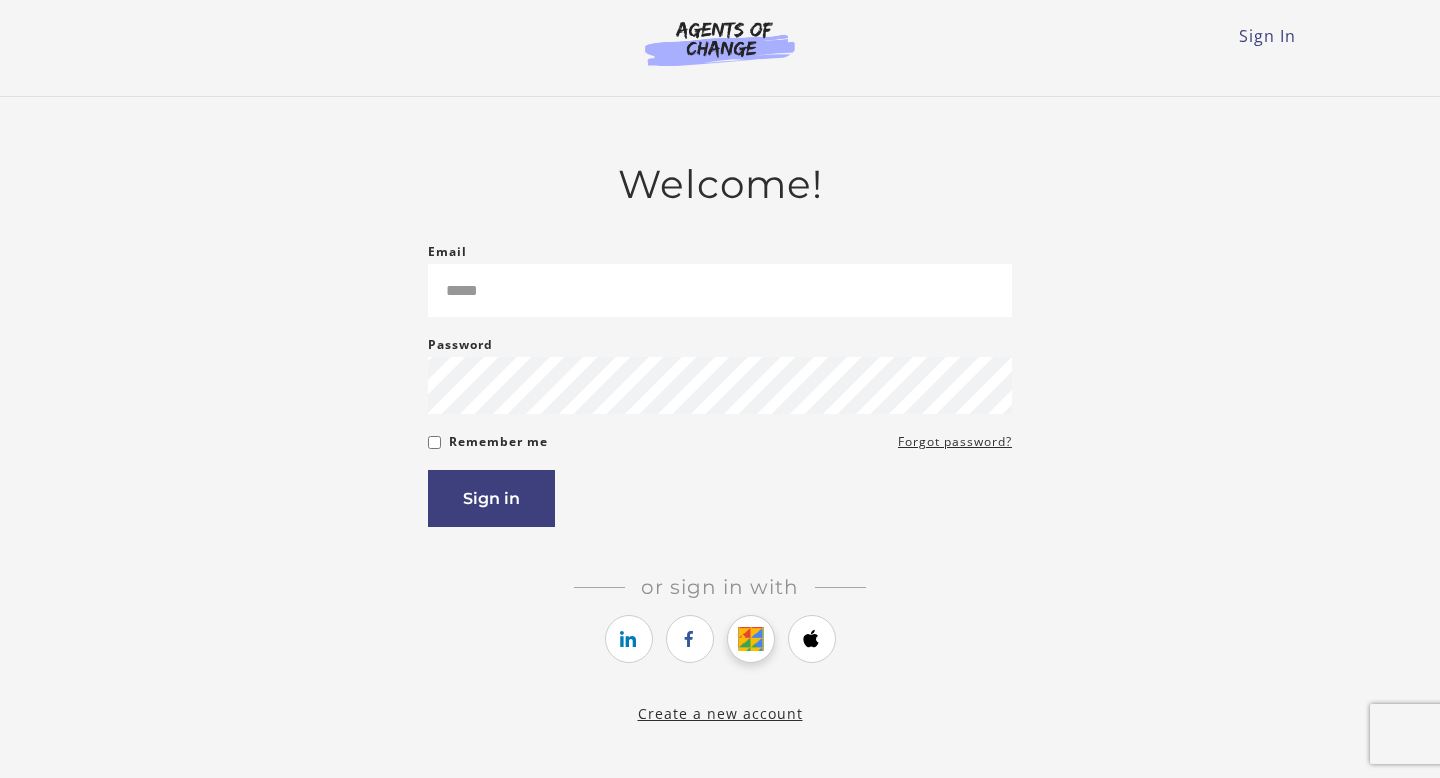 click at bounding box center [750, 639] 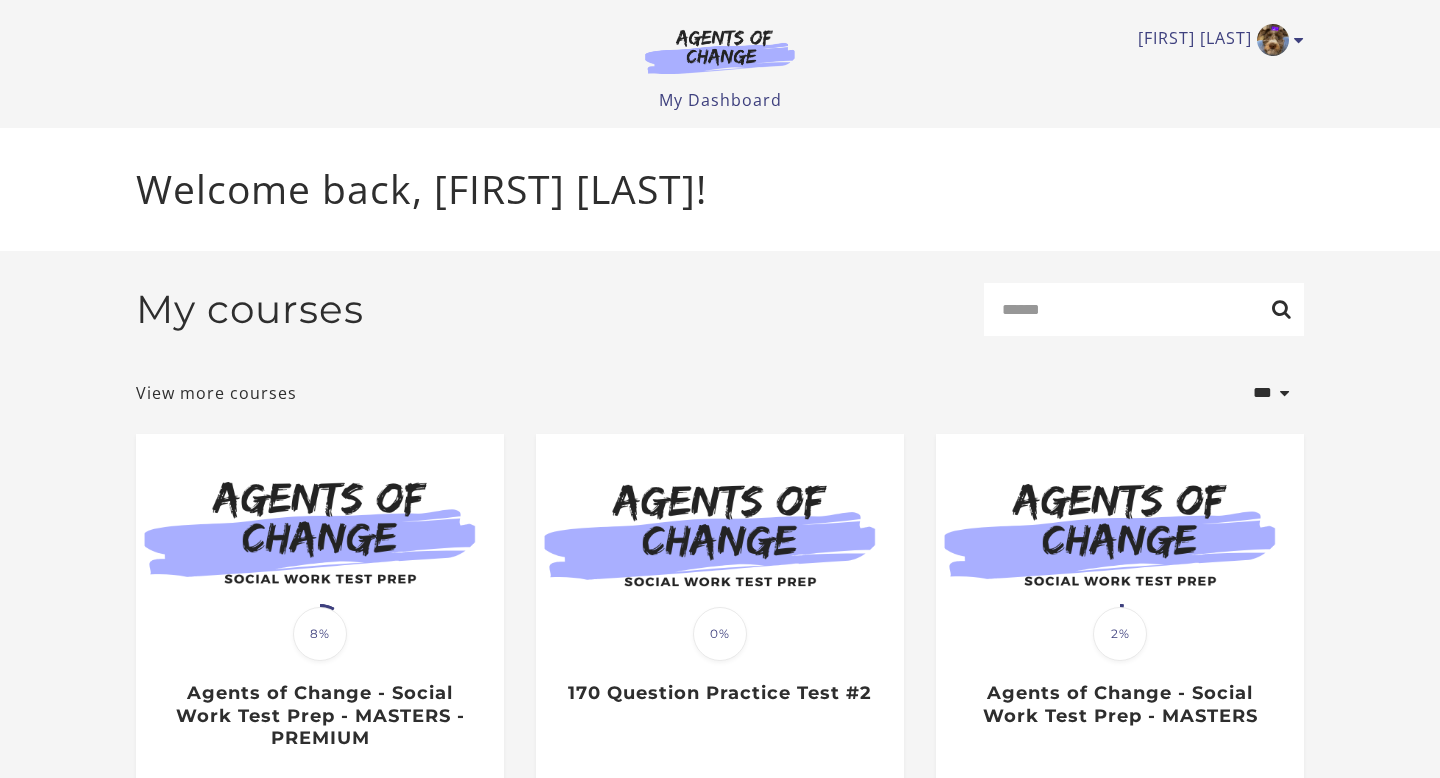 scroll, scrollTop: 0, scrollLeft: 0, axis: both 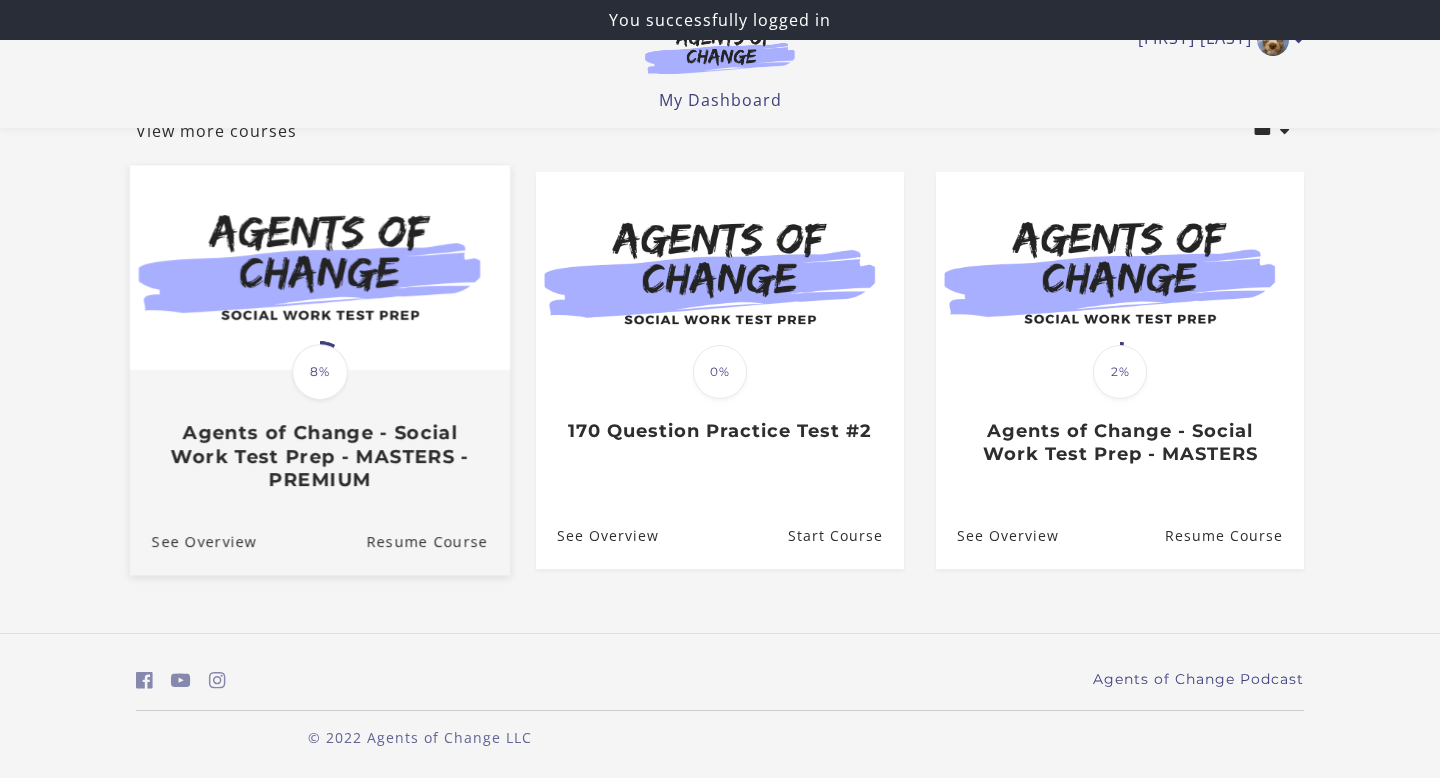 click on "Agents of Change - Social Work Test Prep - MASTERS - PREMIUM" at bounding box center (320, 457) 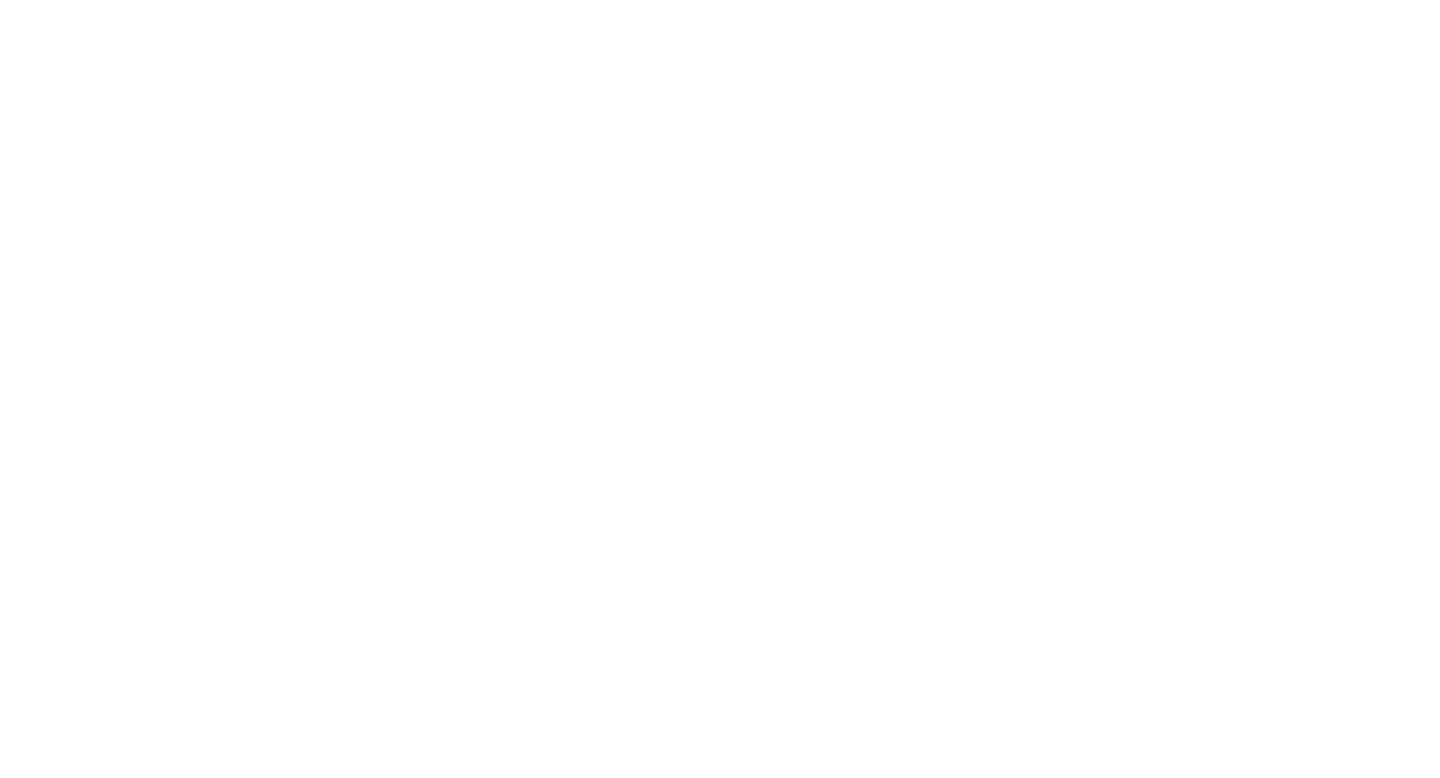 scroll, scrollTop: 0, scrollLeft: 0, axis: both 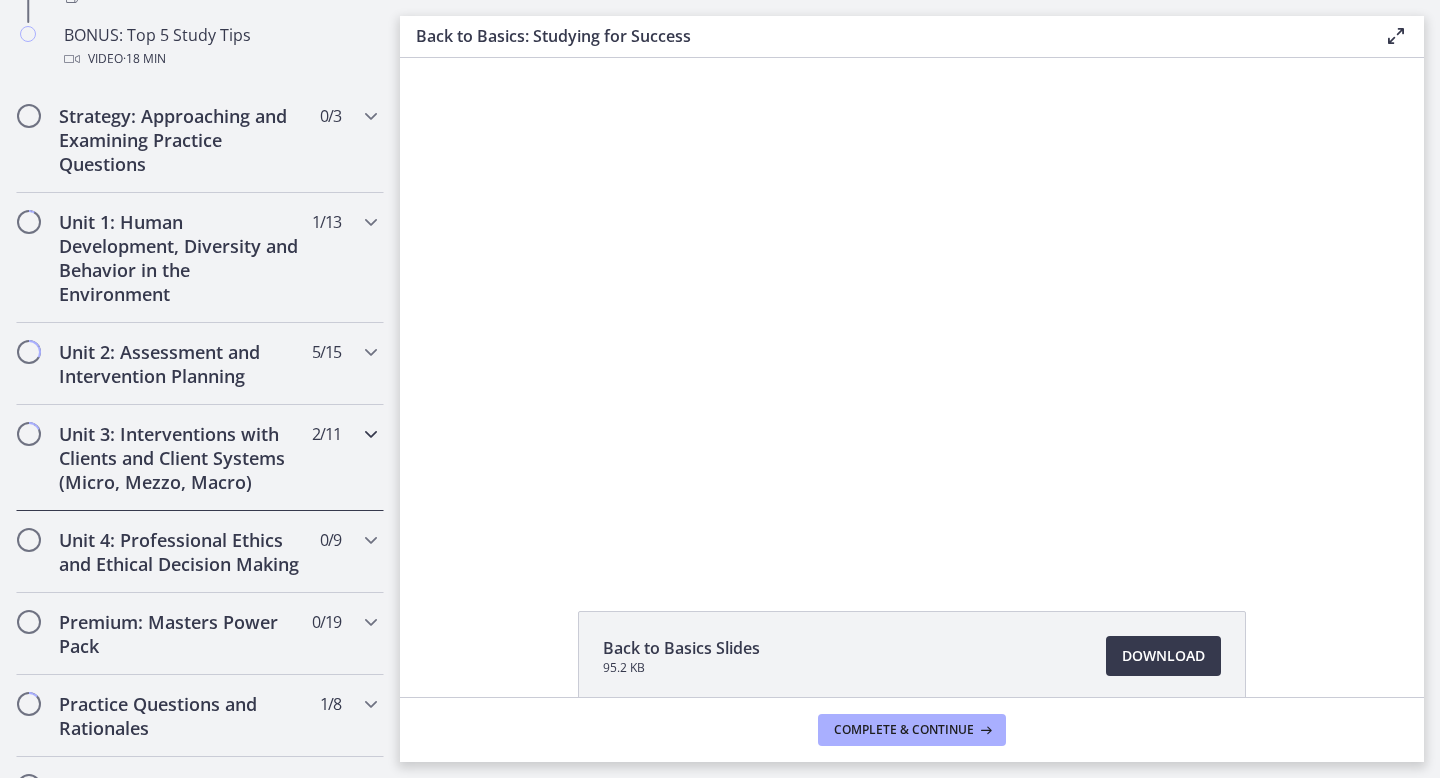 click on "Unit 3: Interventions with Clients and Client Systems (Micro, Mezzo, Macro)" at bounding box center [181, 458] 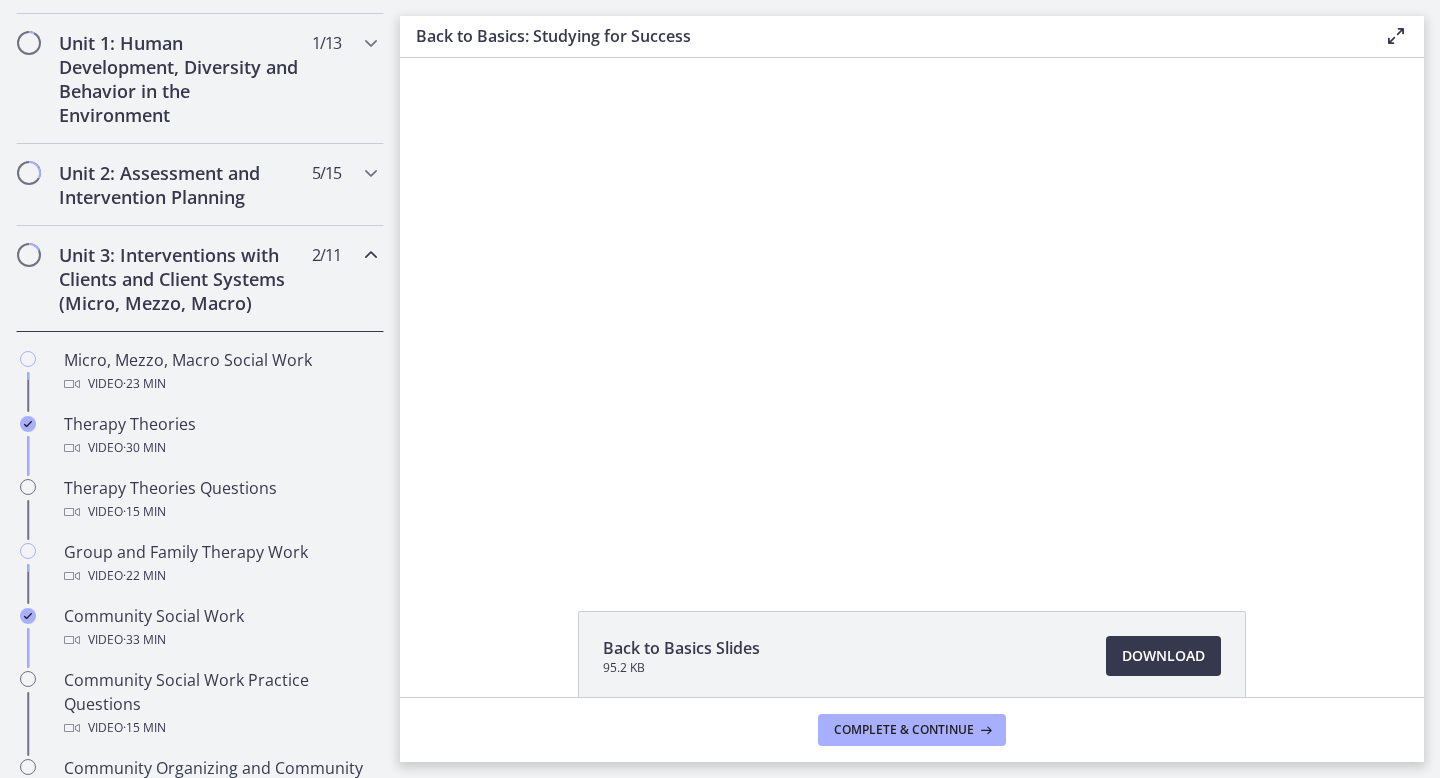 scroll, scrollTop: 559, scrollLeft: 0, axis: vertical 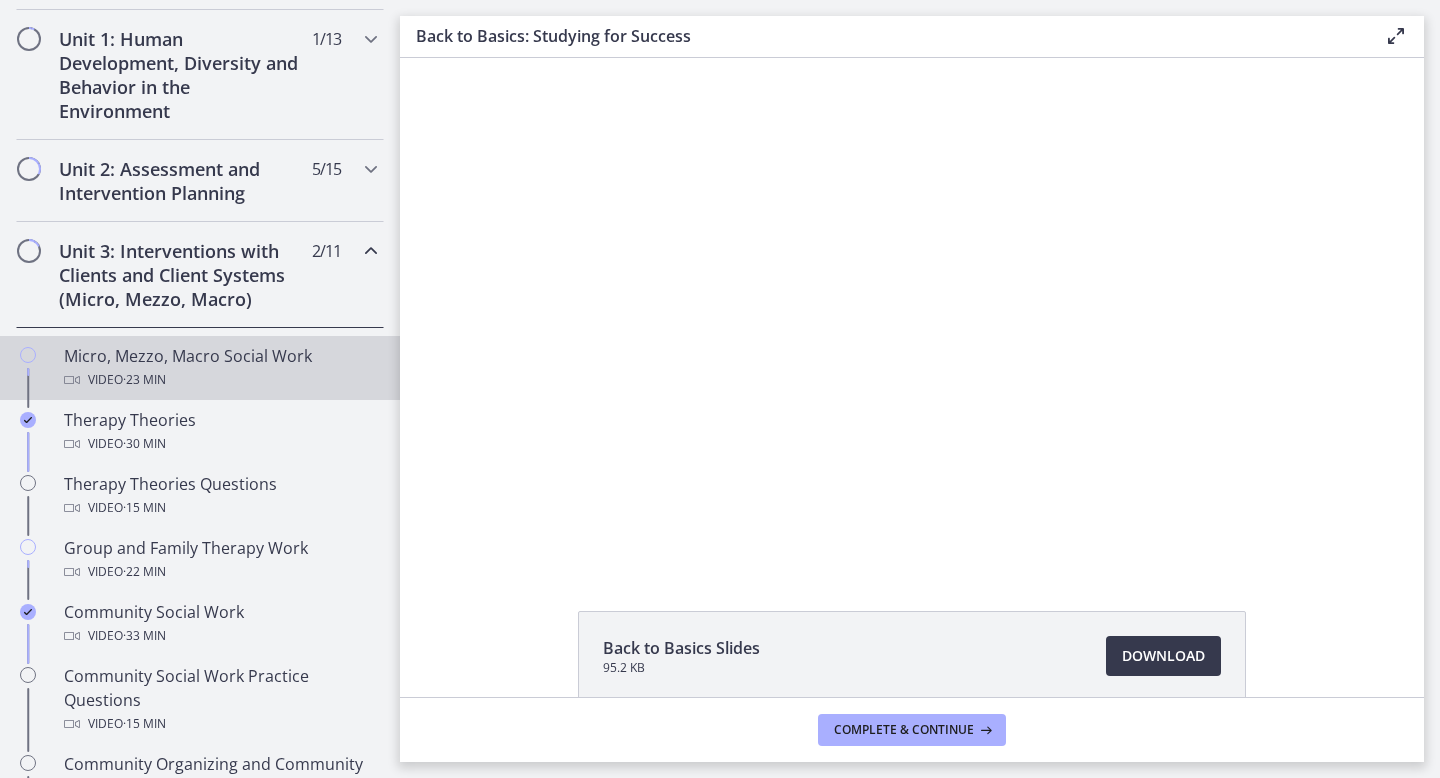 click on "Video
·  23 min" at bounding box center (220, 380) 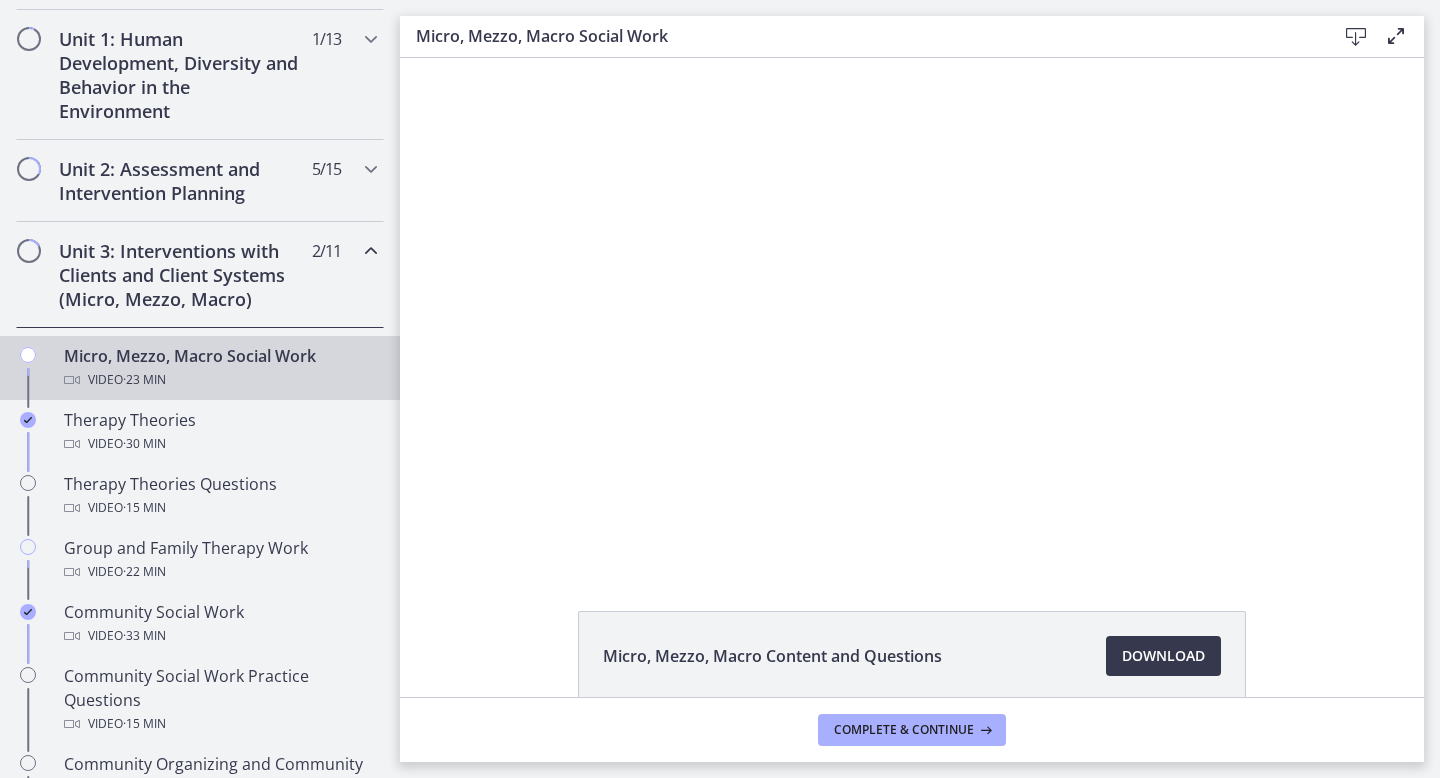 scroll, scrollTop: 0, scrollLeft: 0, axis: both 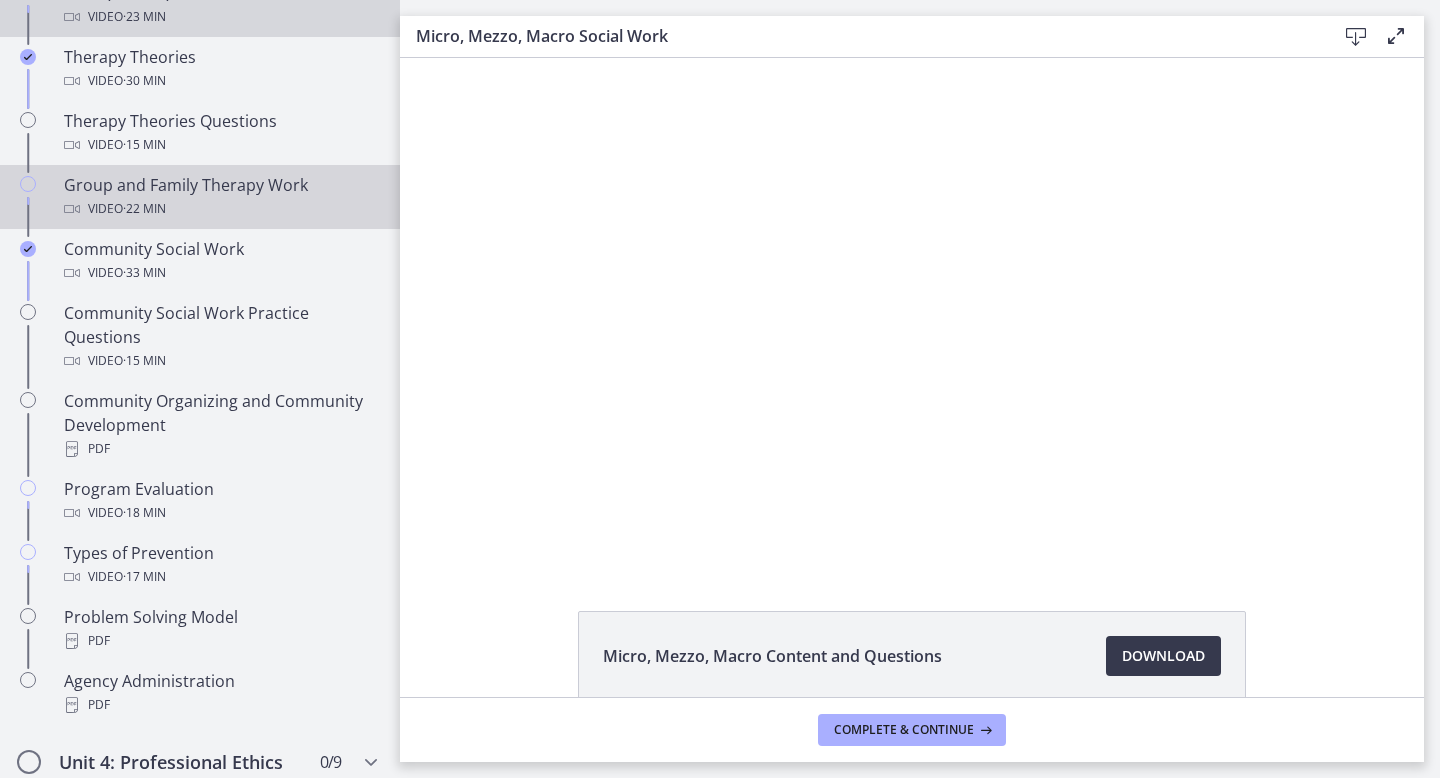 click on "Video
·  22 min" at bounding box center [220, 209] 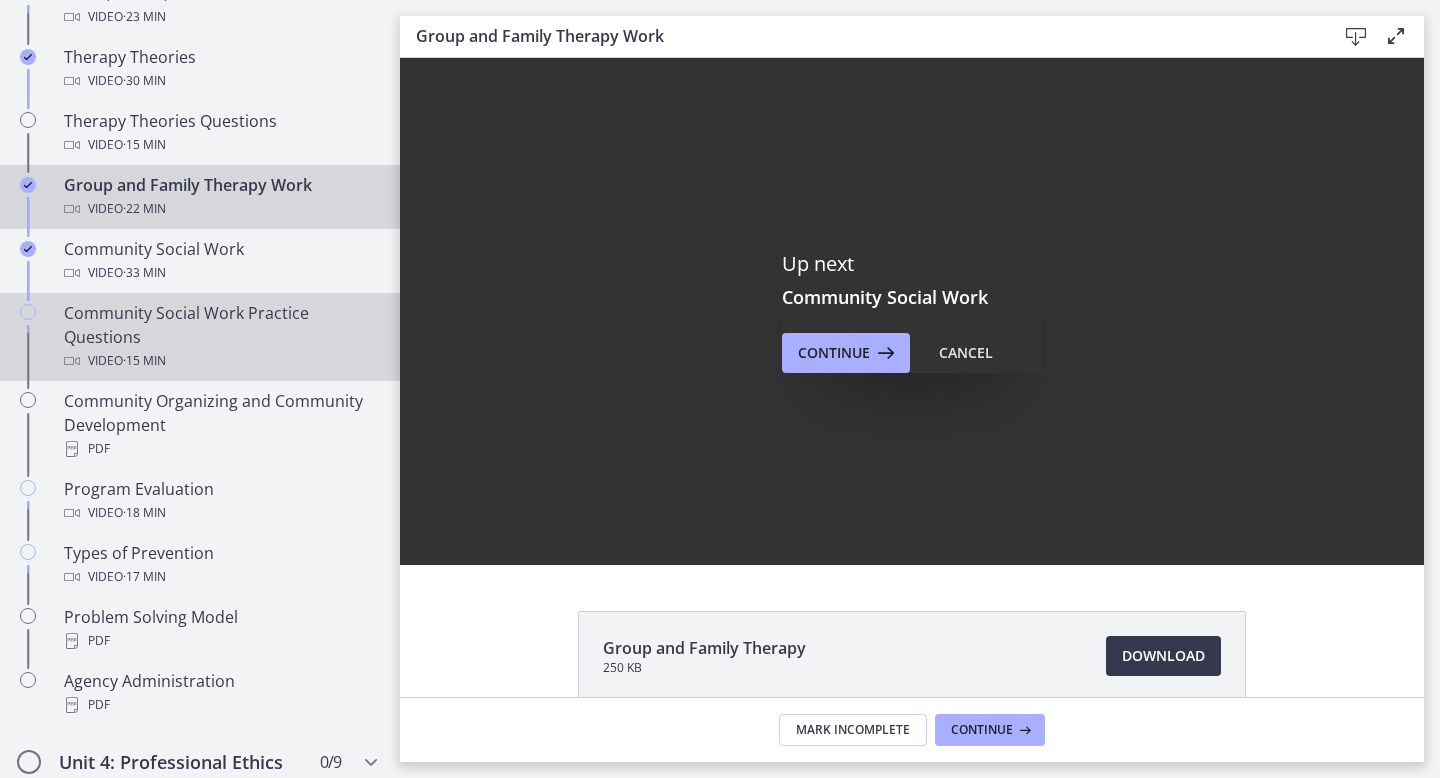 scroll, scrollTop: 0, scrollLeft: 0, axis: both 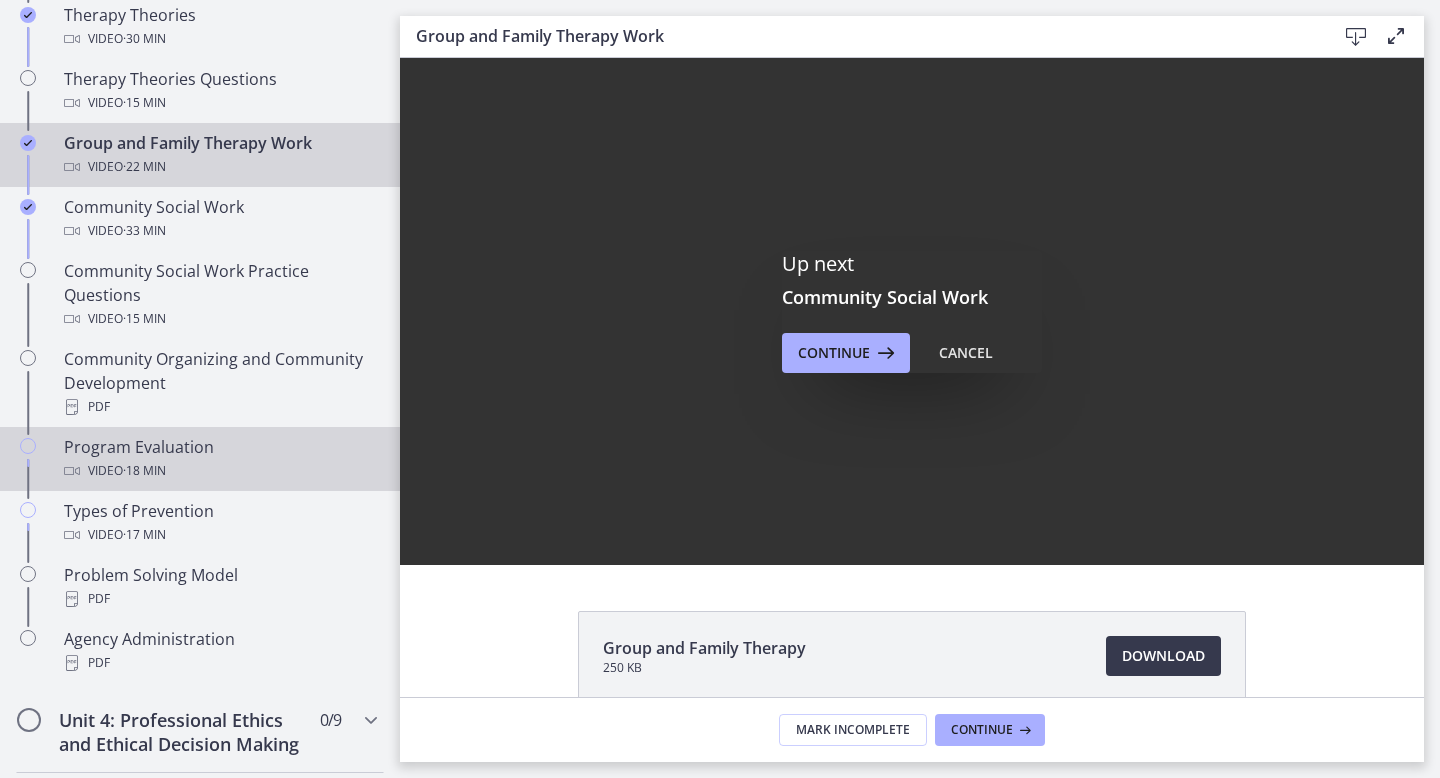 click on "Program Evaluation
Video
·  18 min" at bounding box center (220, 459) 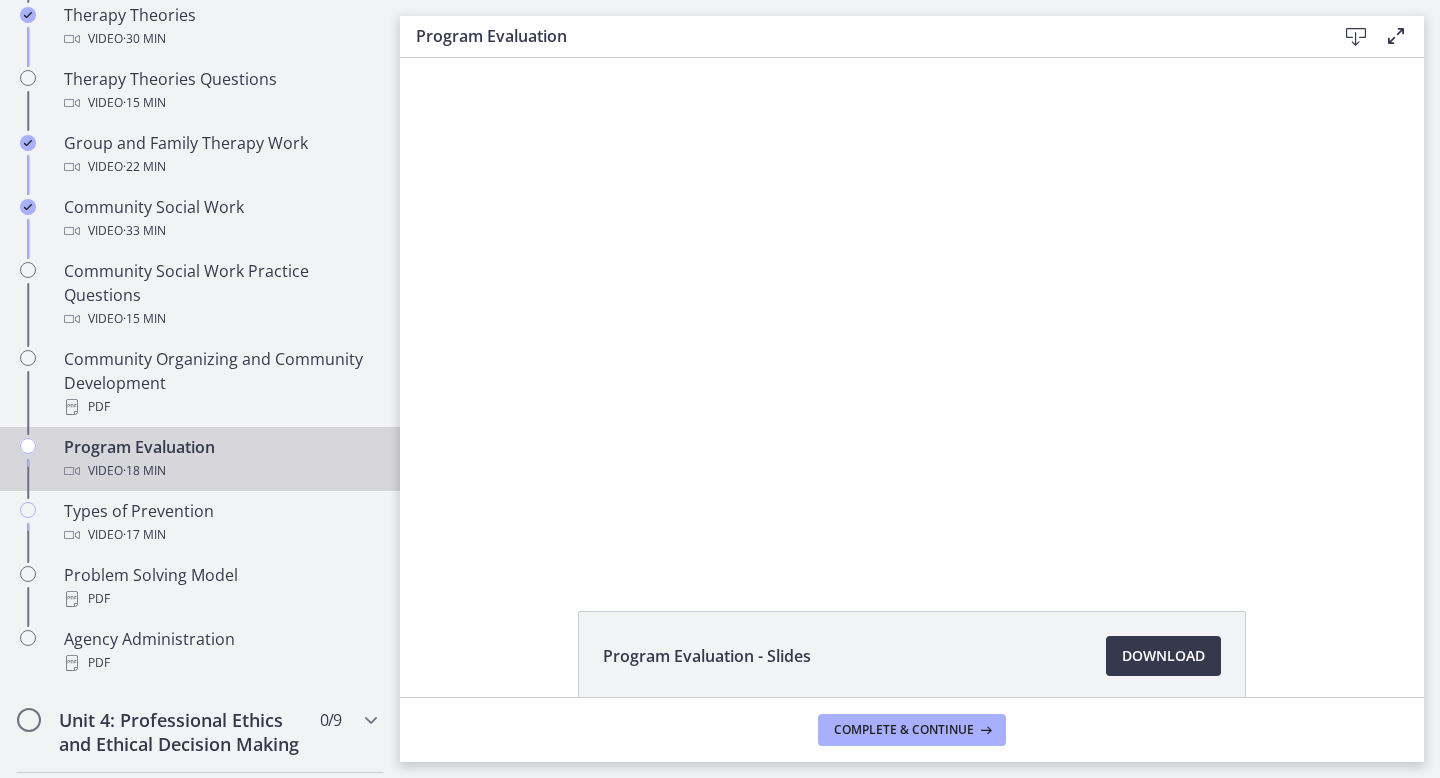 scroll, scrollTop: 0, scrollLeft: 0, axis: both 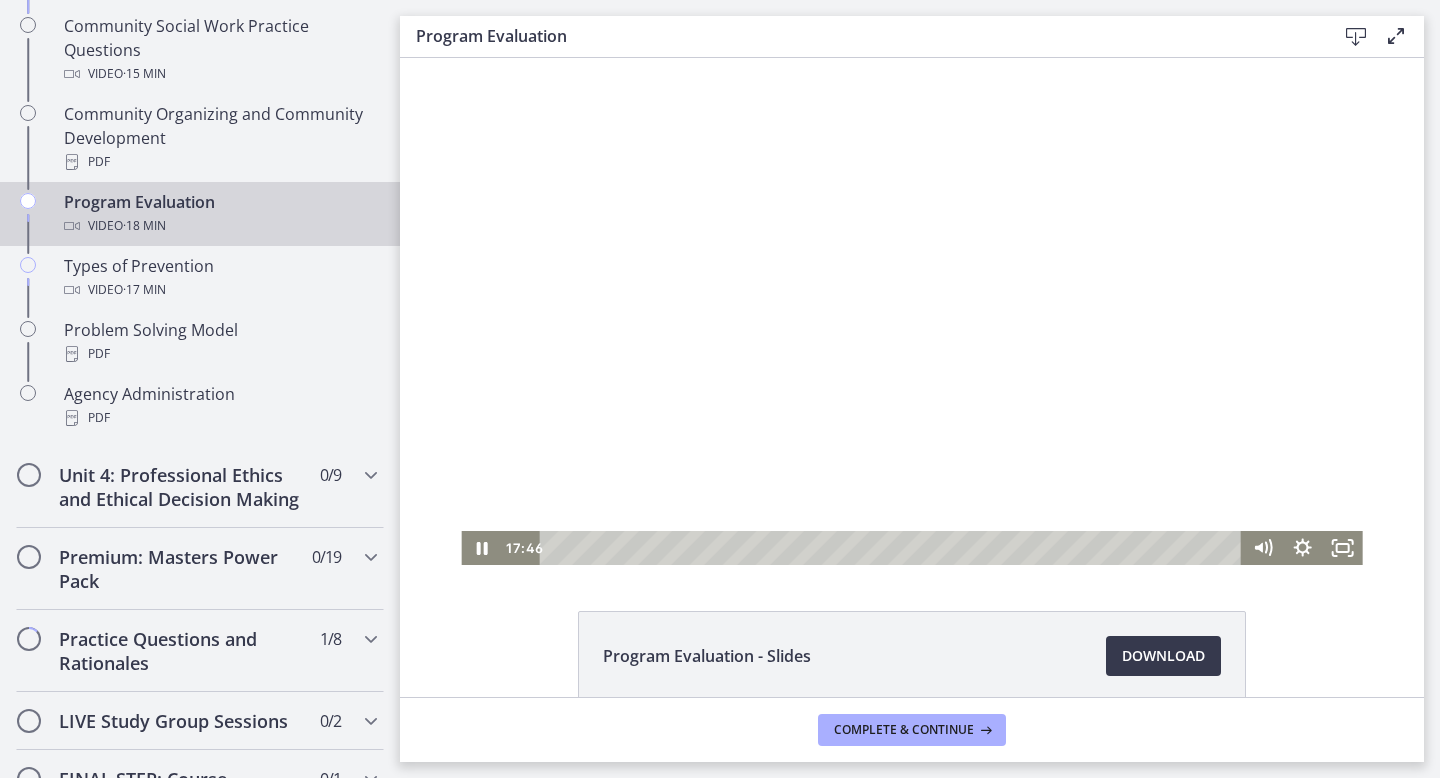 click at bounding box center [894, 548] 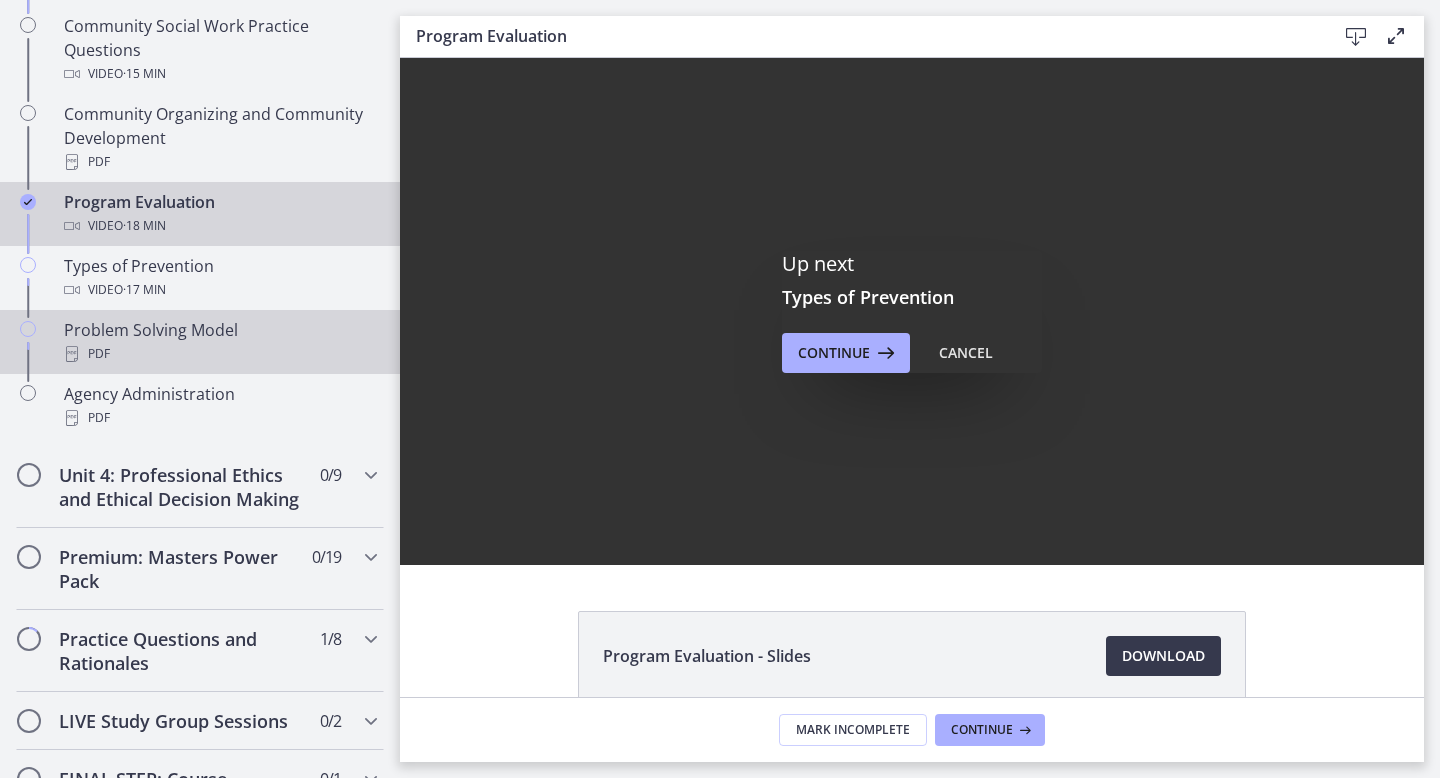 scroll, scrollTop: 0, scrollLeft: 0, axis: both 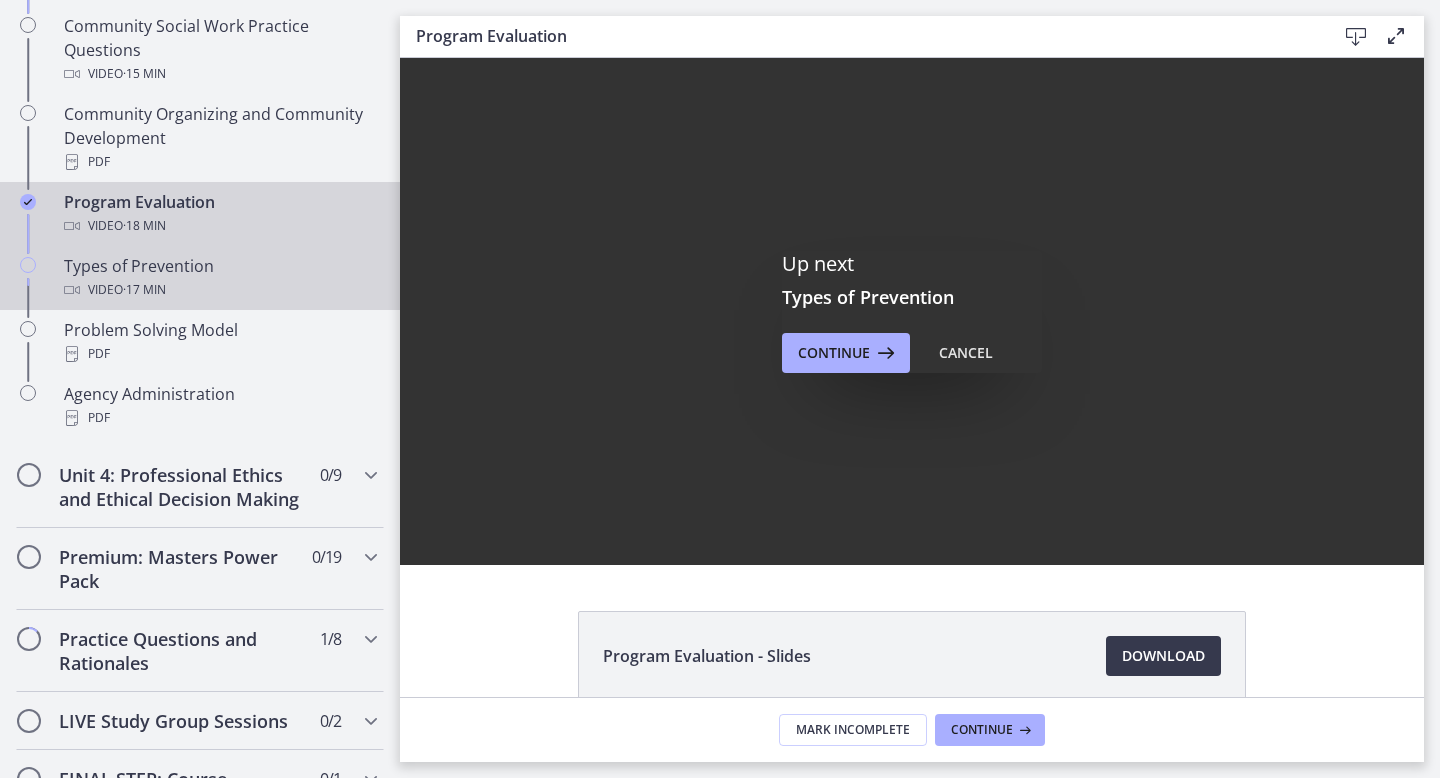 click on "Video
·  17 min" at bounding box center (220, 290) 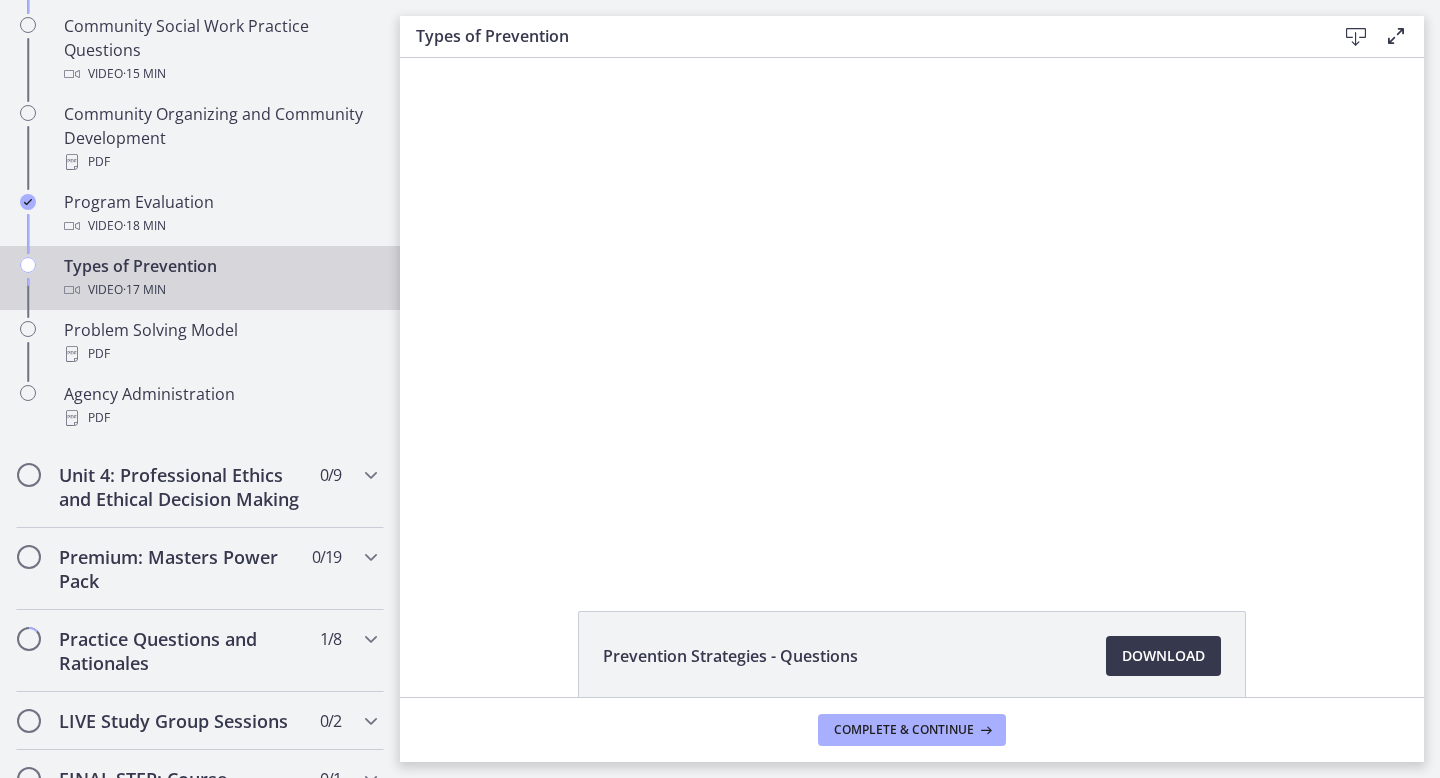 scroll, scrollTop: 0, scrollLeft: 0, axis: both 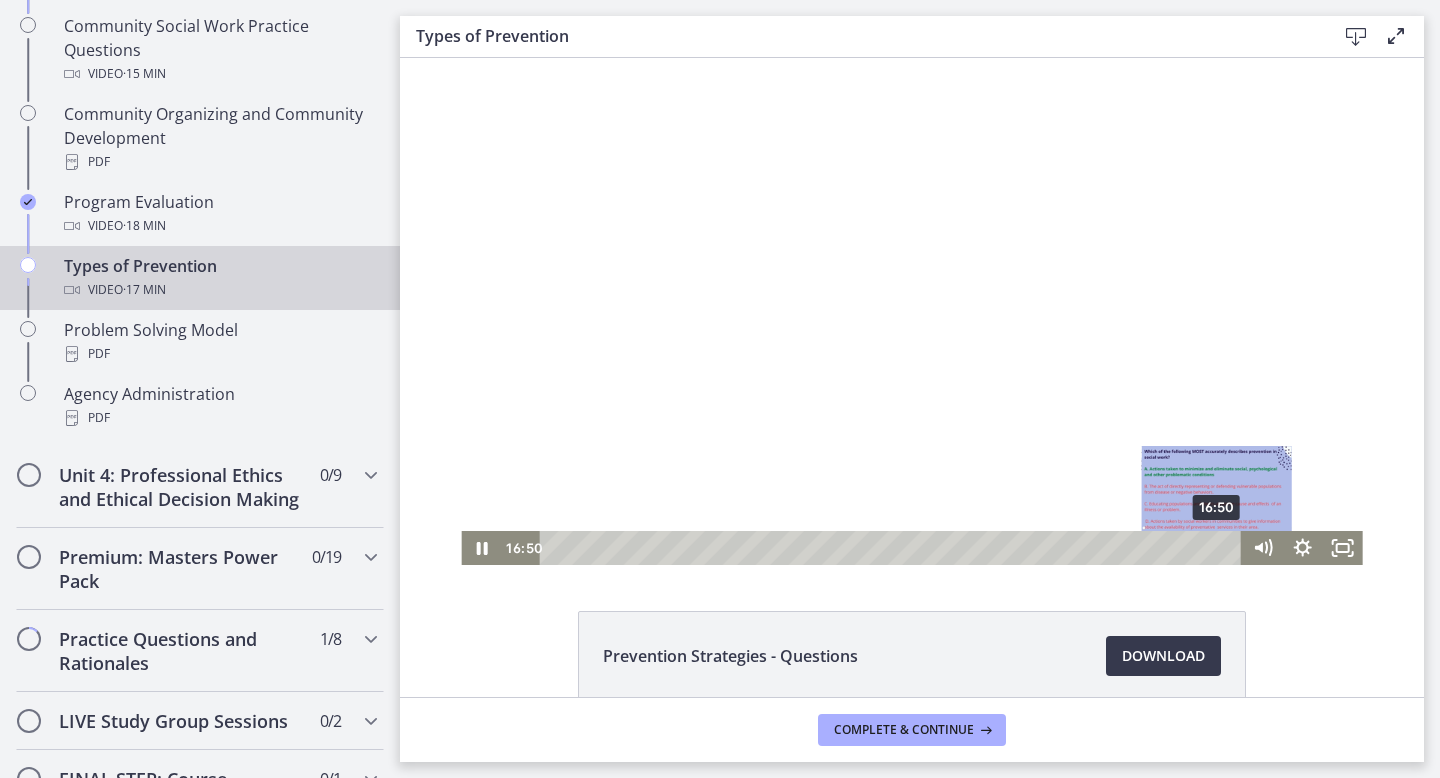 click on "16:50" at bounding box center (894, 548) 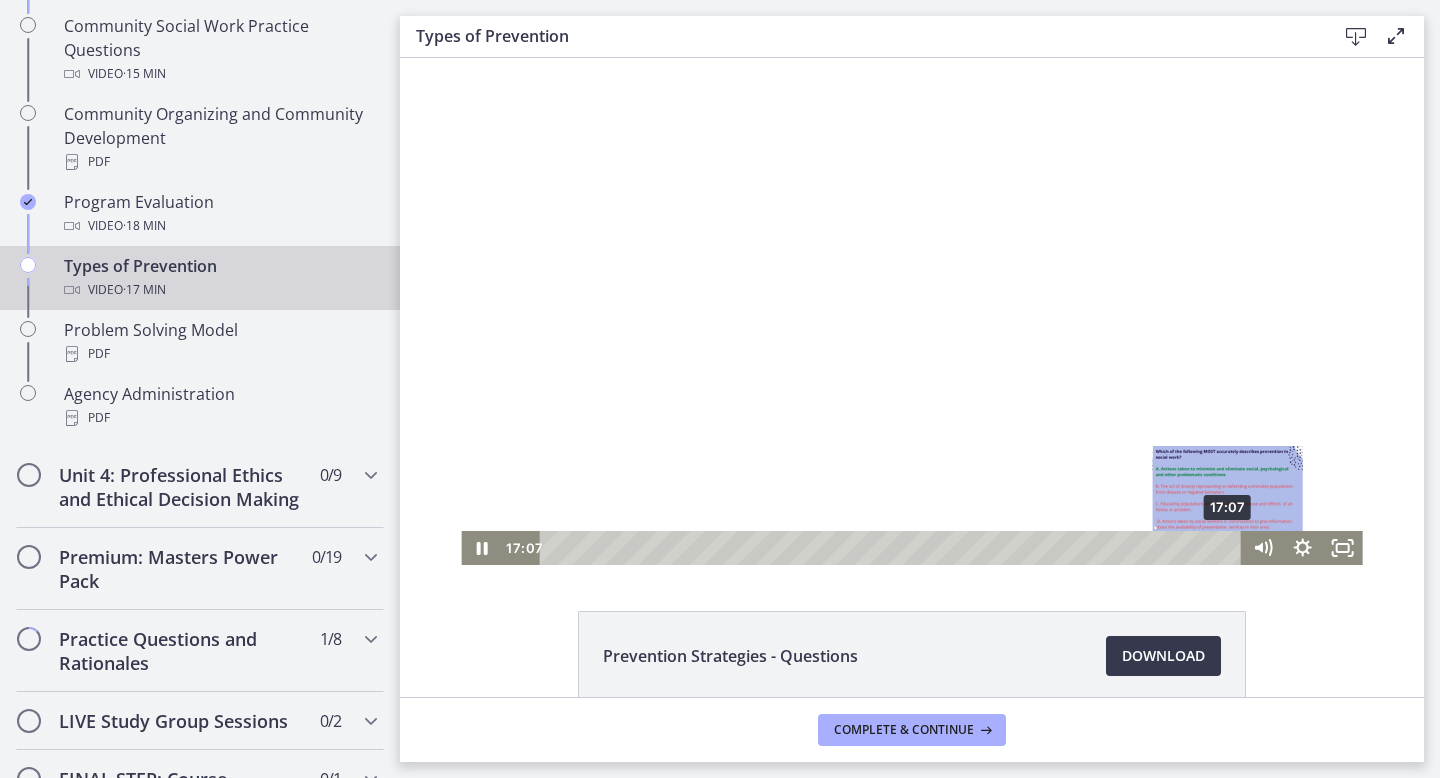 click on "17:07" at bounding box center [894, 548] 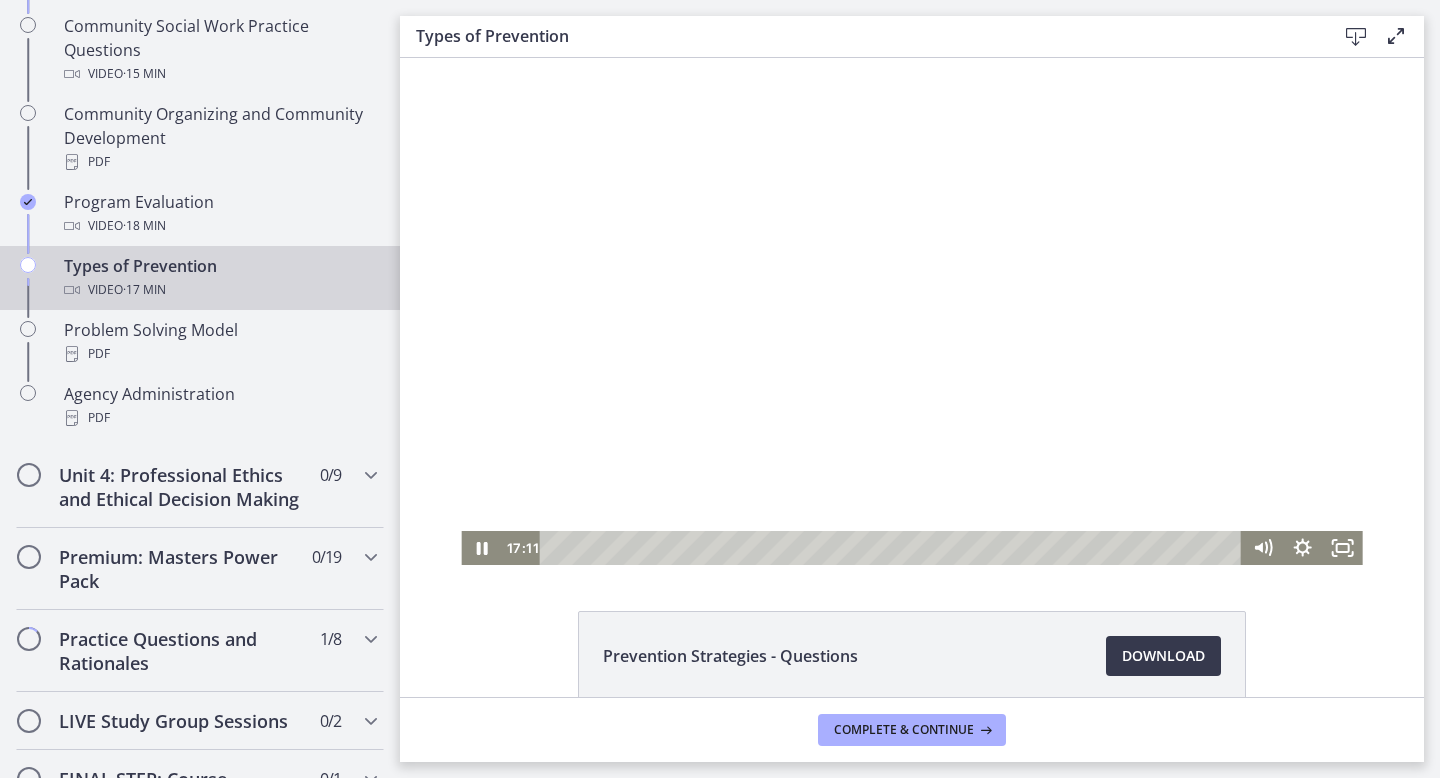 click at bounding box center (911, 311) 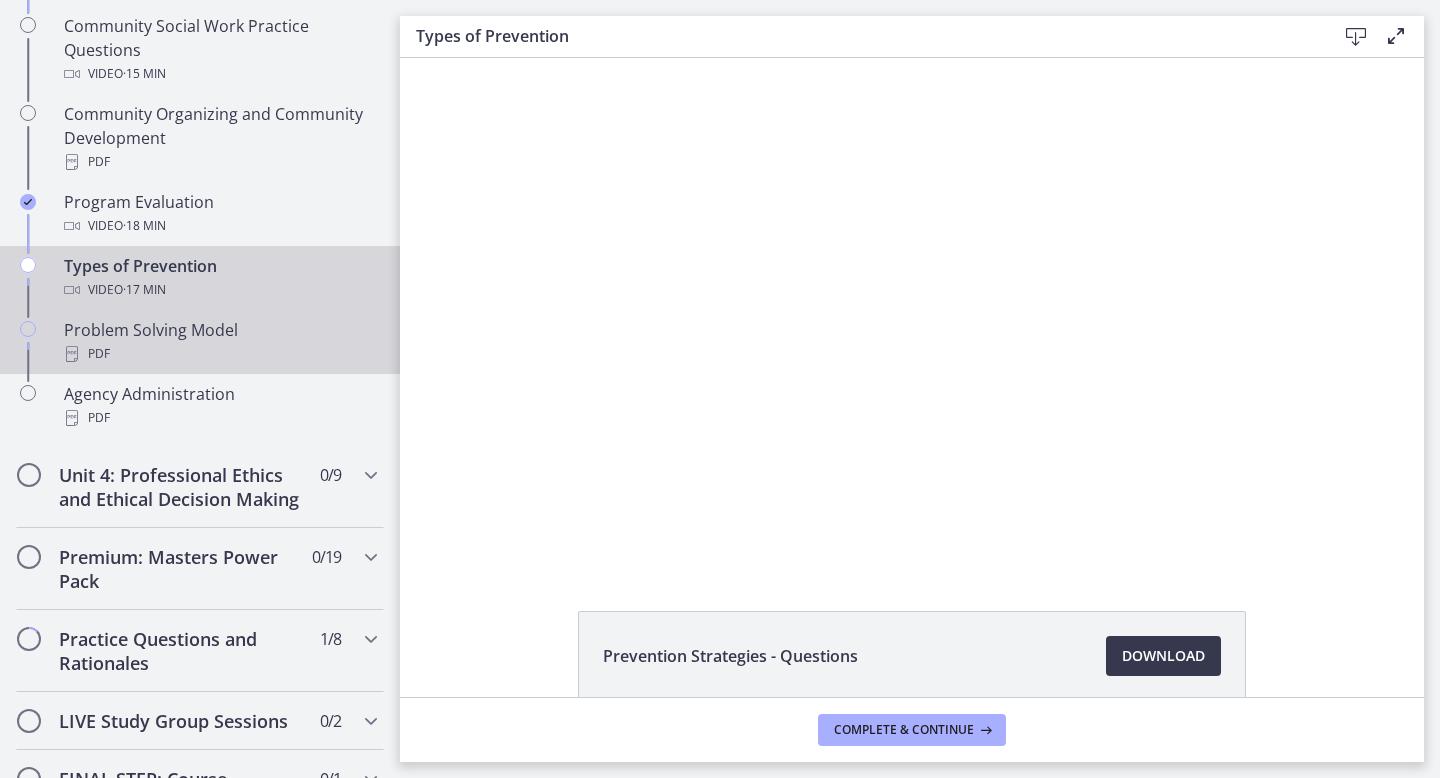 click on "PDF" at bounding box center (220, 354) 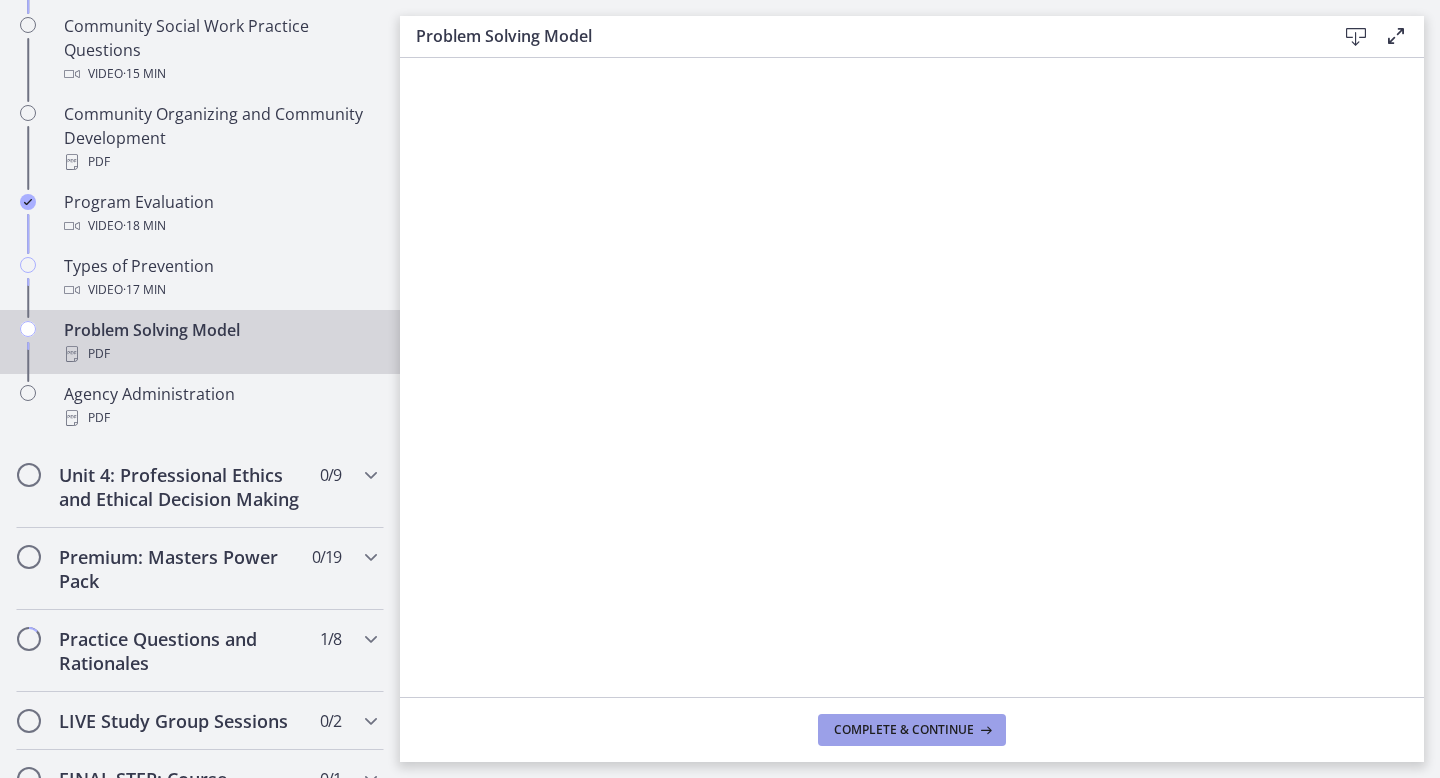 click on "Complete & continue" at bounding box center (904, 730) 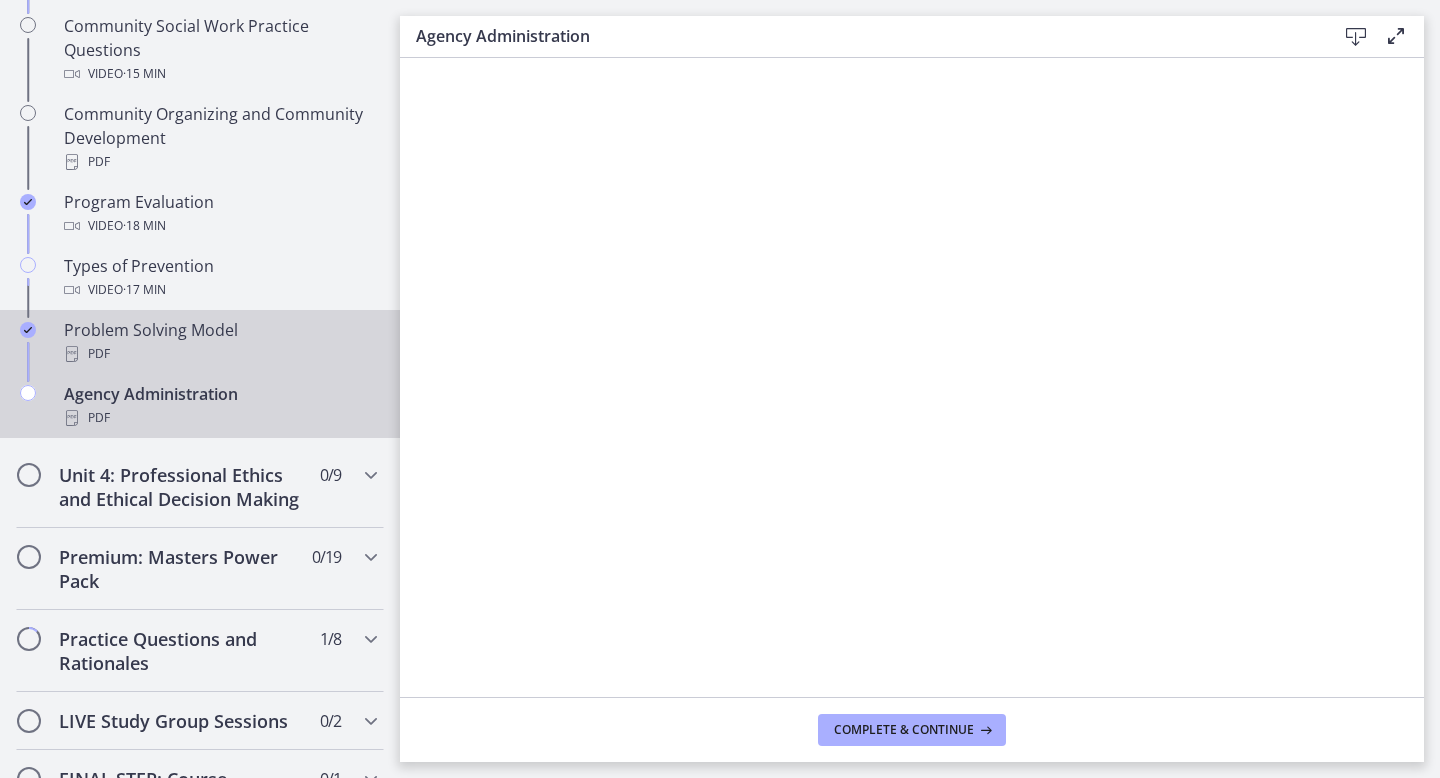 click on "Problem Solving Model
PDF" at bounding box center (220, 342) 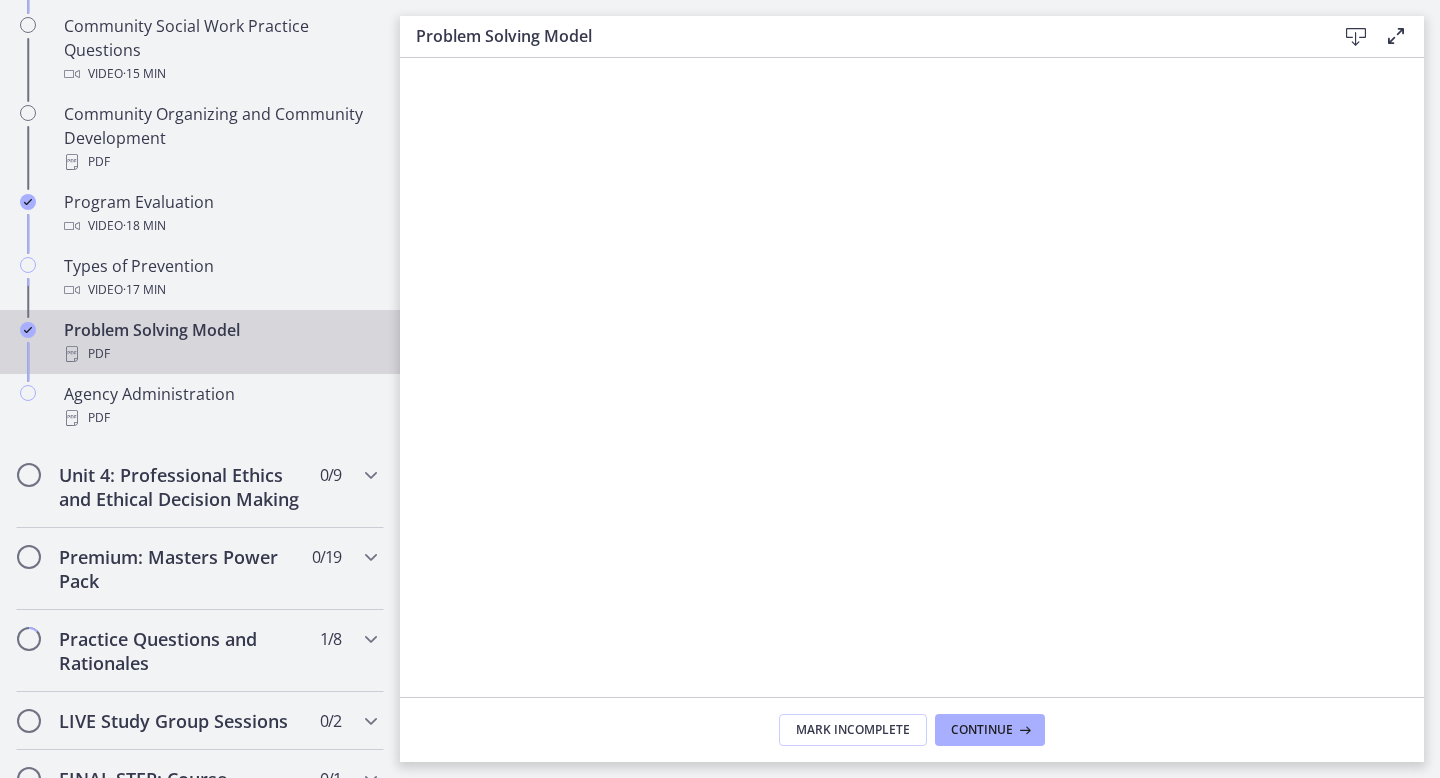 click at bounding box center (1356, 37) 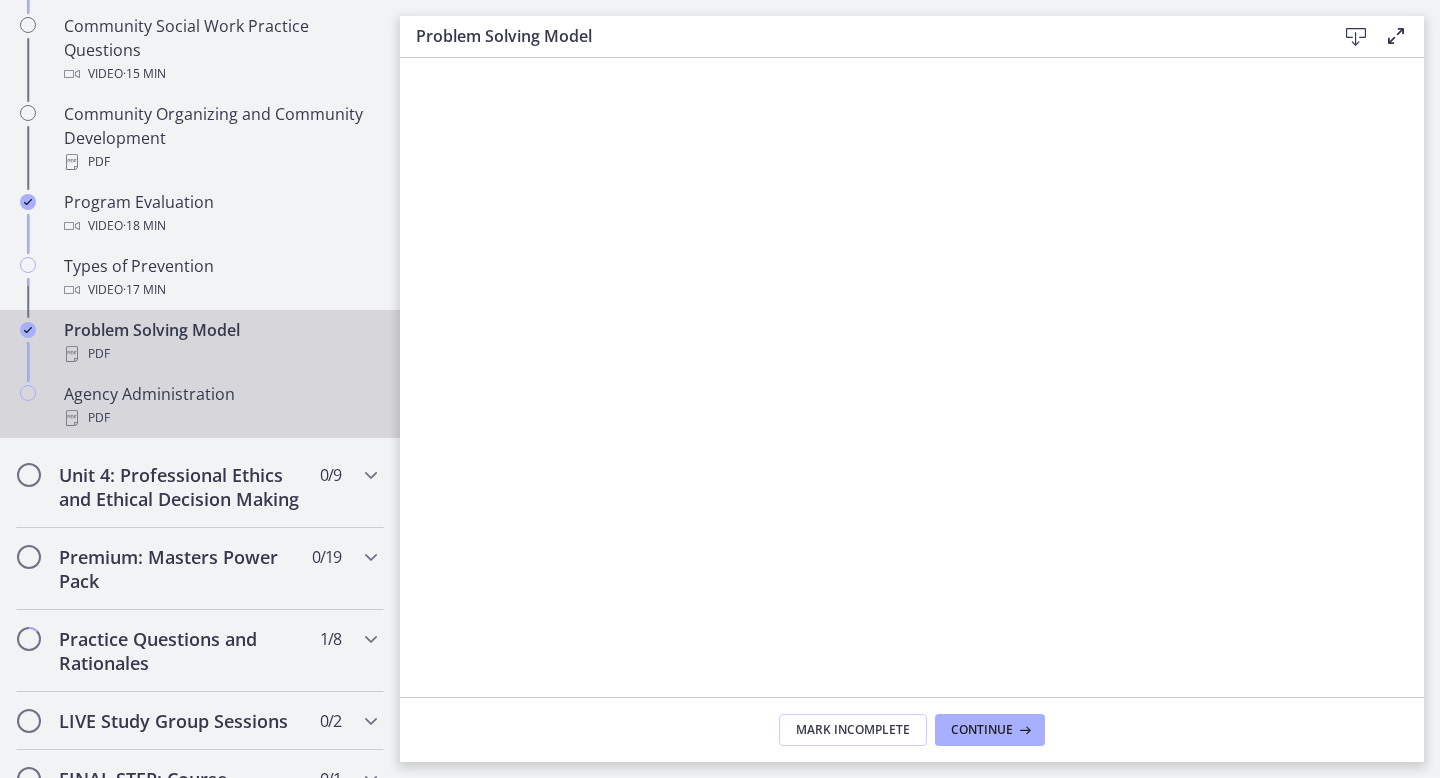 click on "PDF" at bounding box center (220, 418) 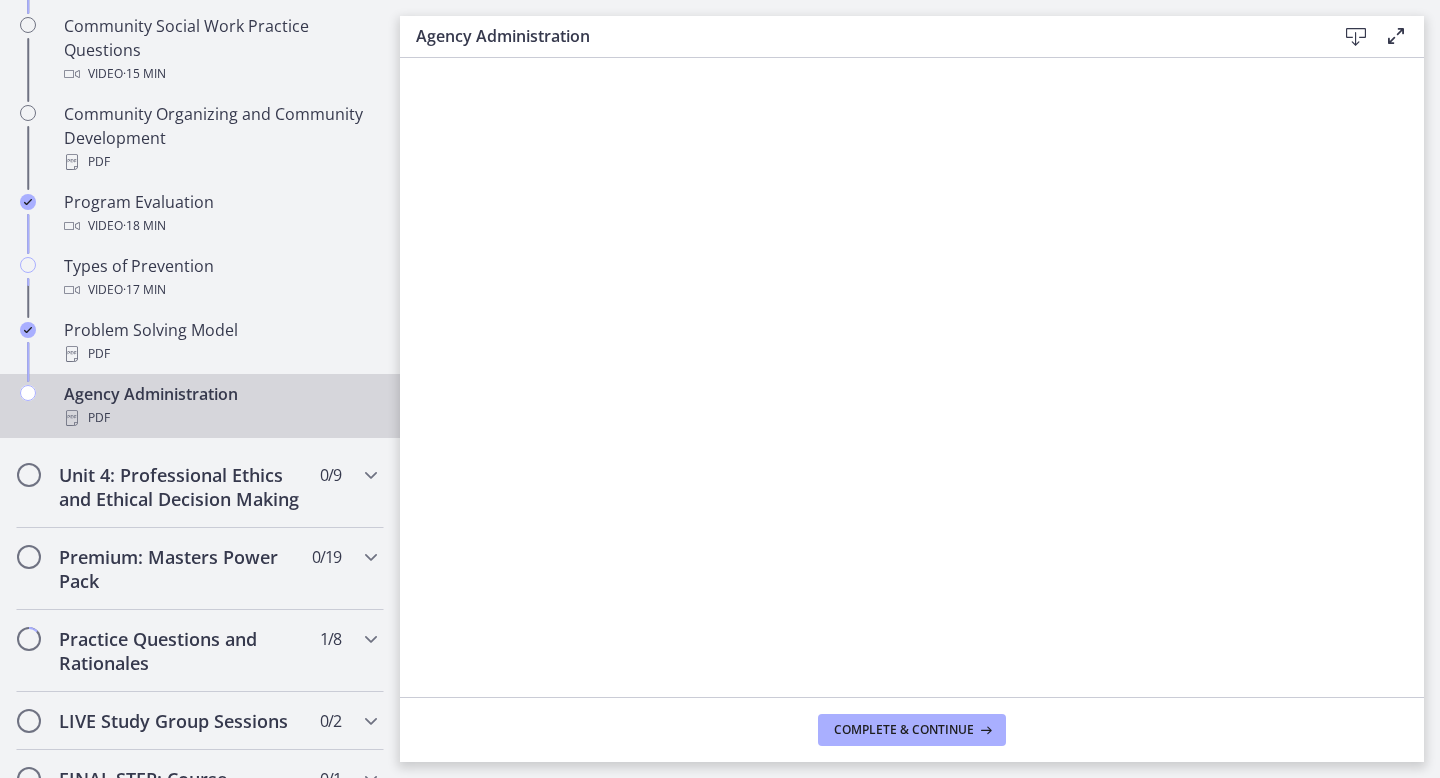 click at bounding box center (1356, 37) 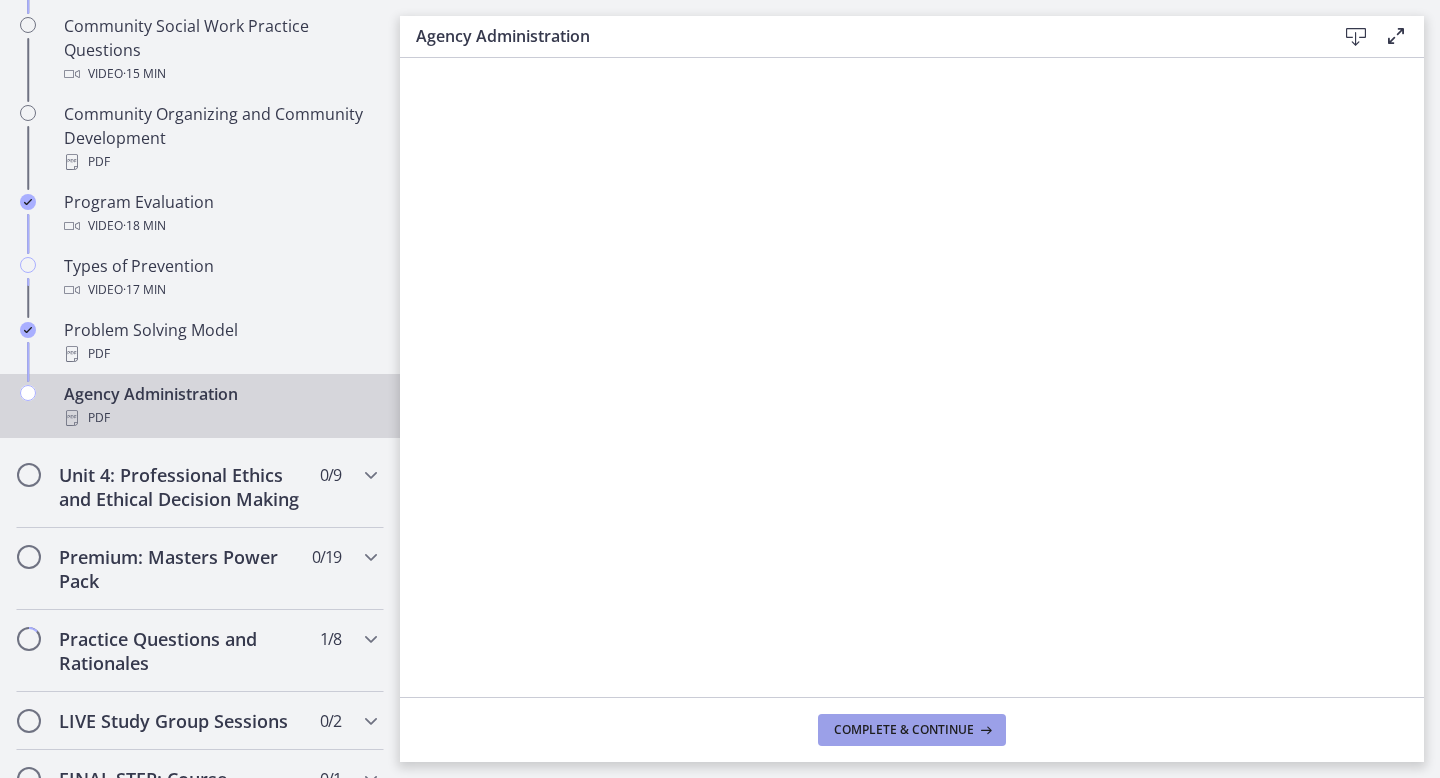 click on "Complete & continue" at bounding box center [904, 730] 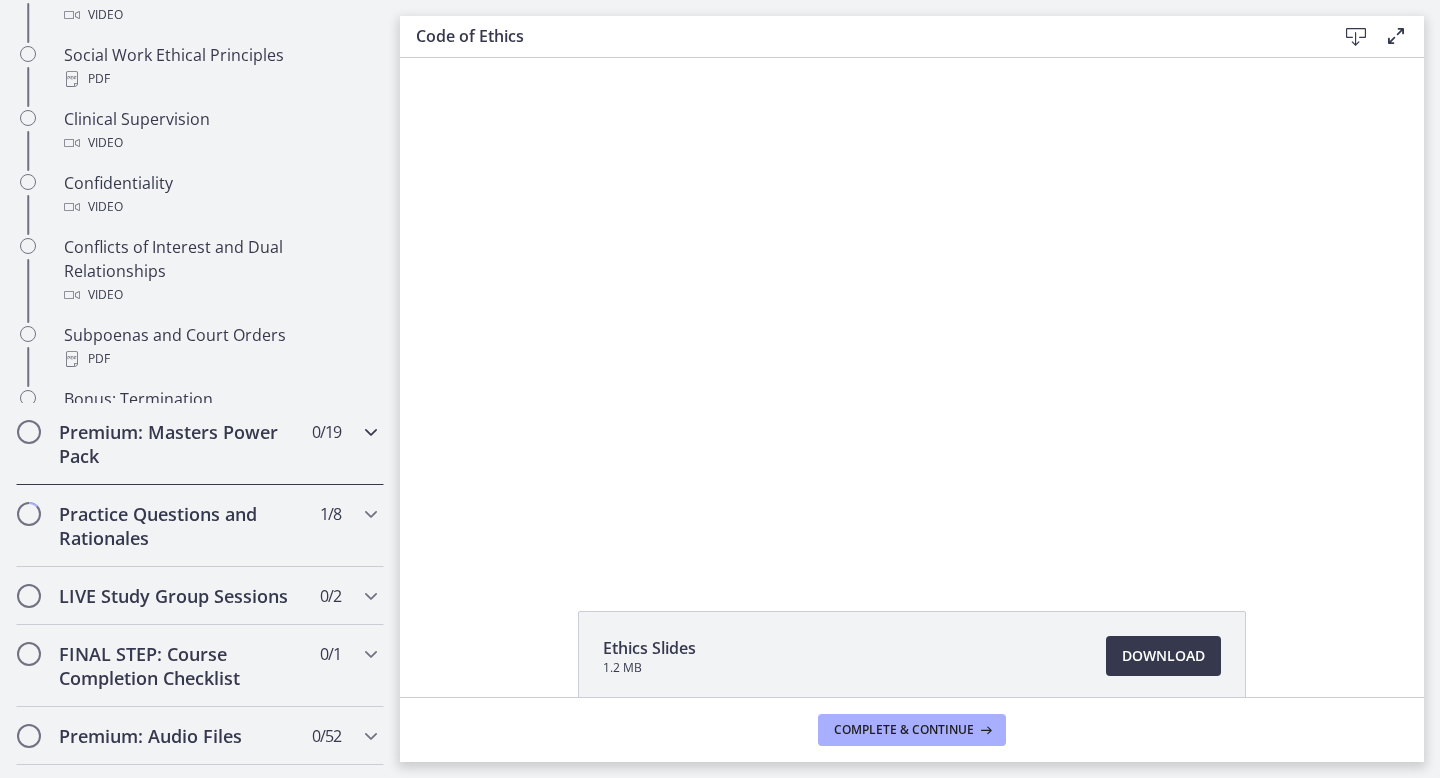 scroll, scrollTop: 0, scrollLeft: 0, axis: both 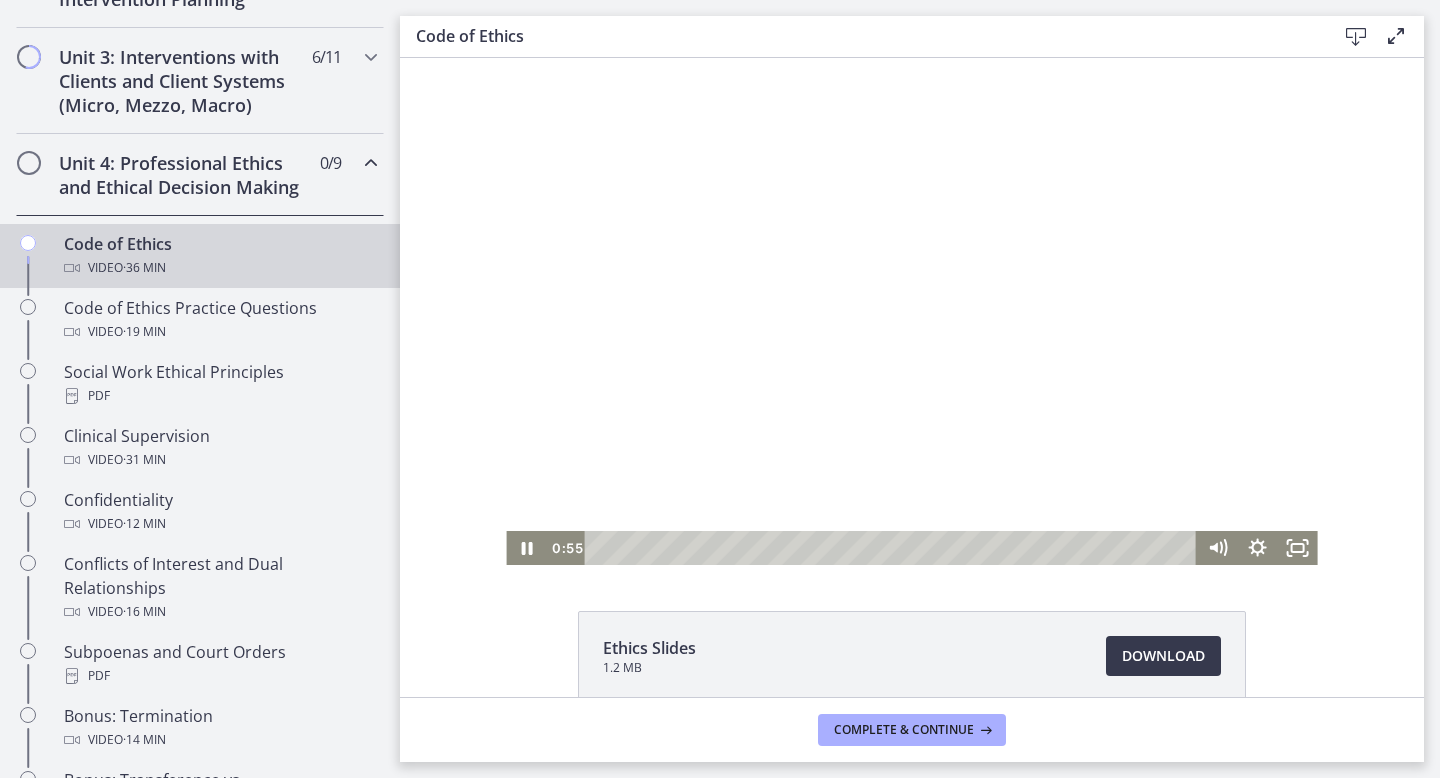 click at bounding box center [911, 311] 